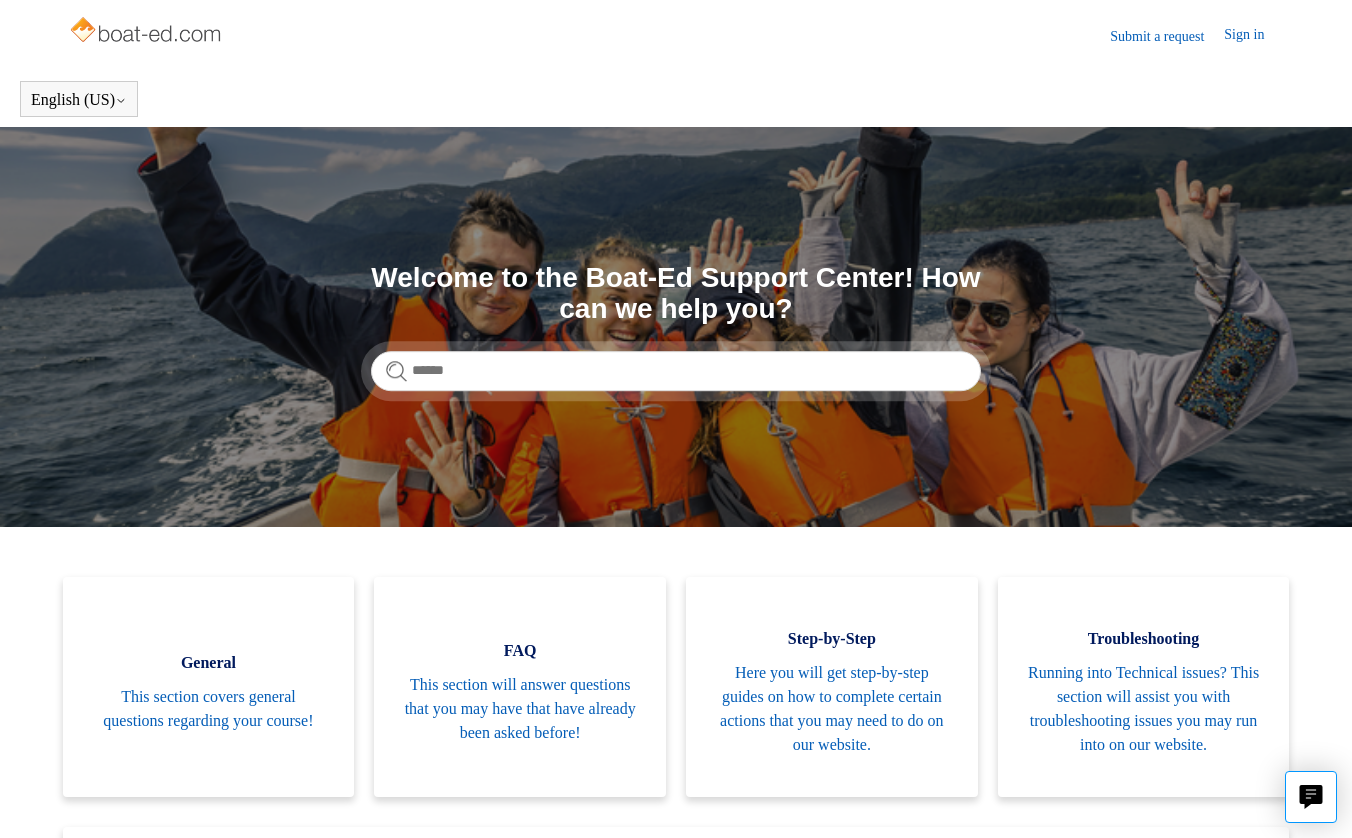 scroll, scrollTop: 0, scrollLeft: 0, axis: both 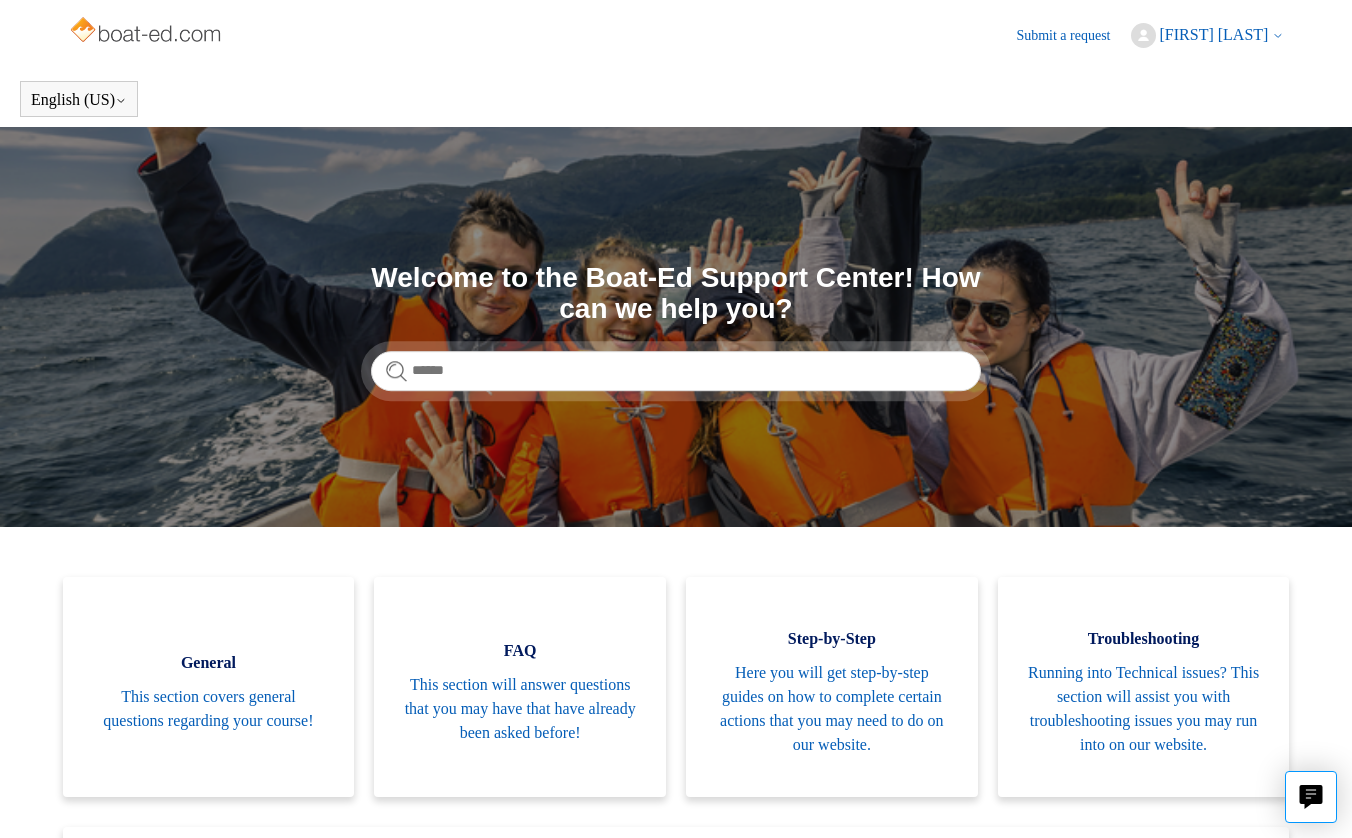 click on "Submit a request" at bounding box center [1073, 35] 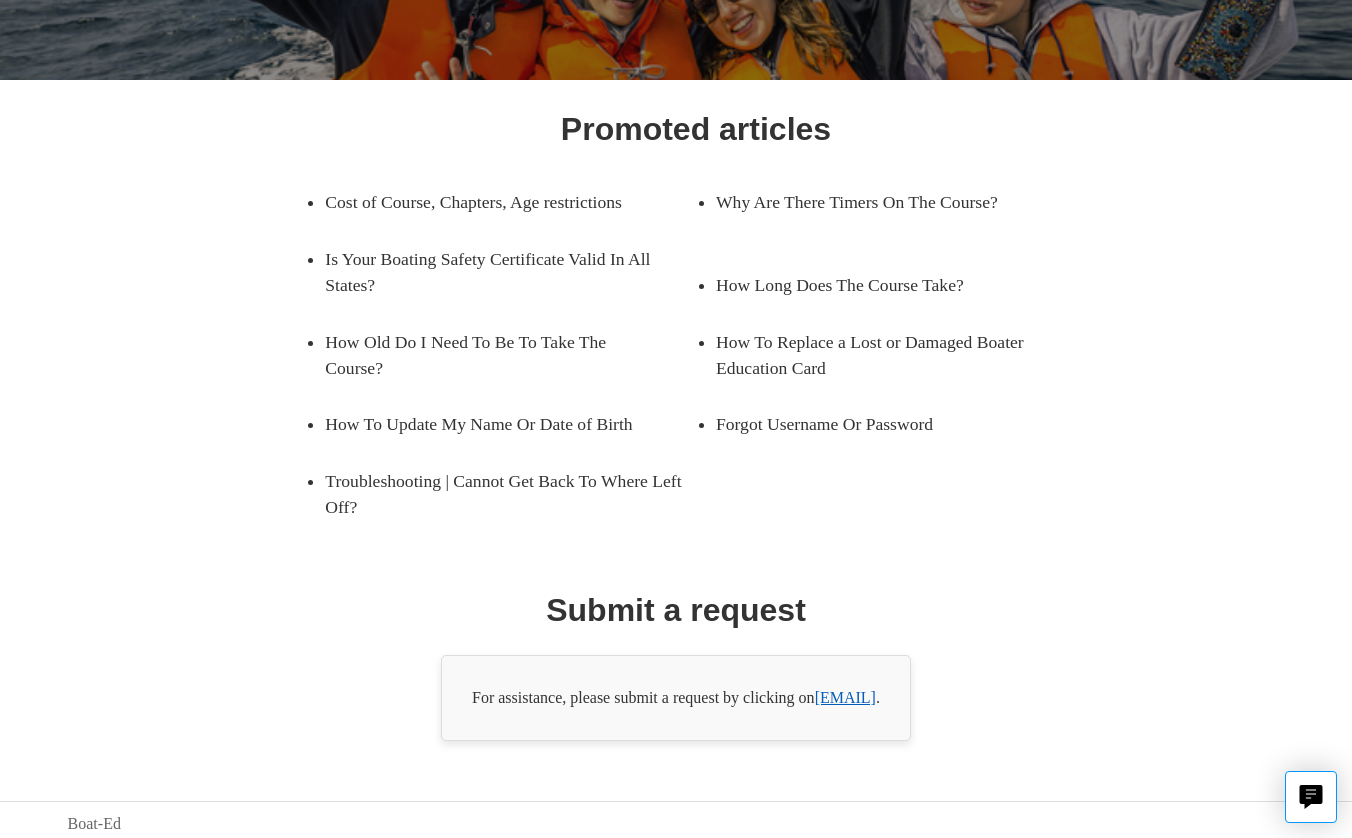 scroll, scrollTop: 238, scrollLeft: 0, axis: vertical 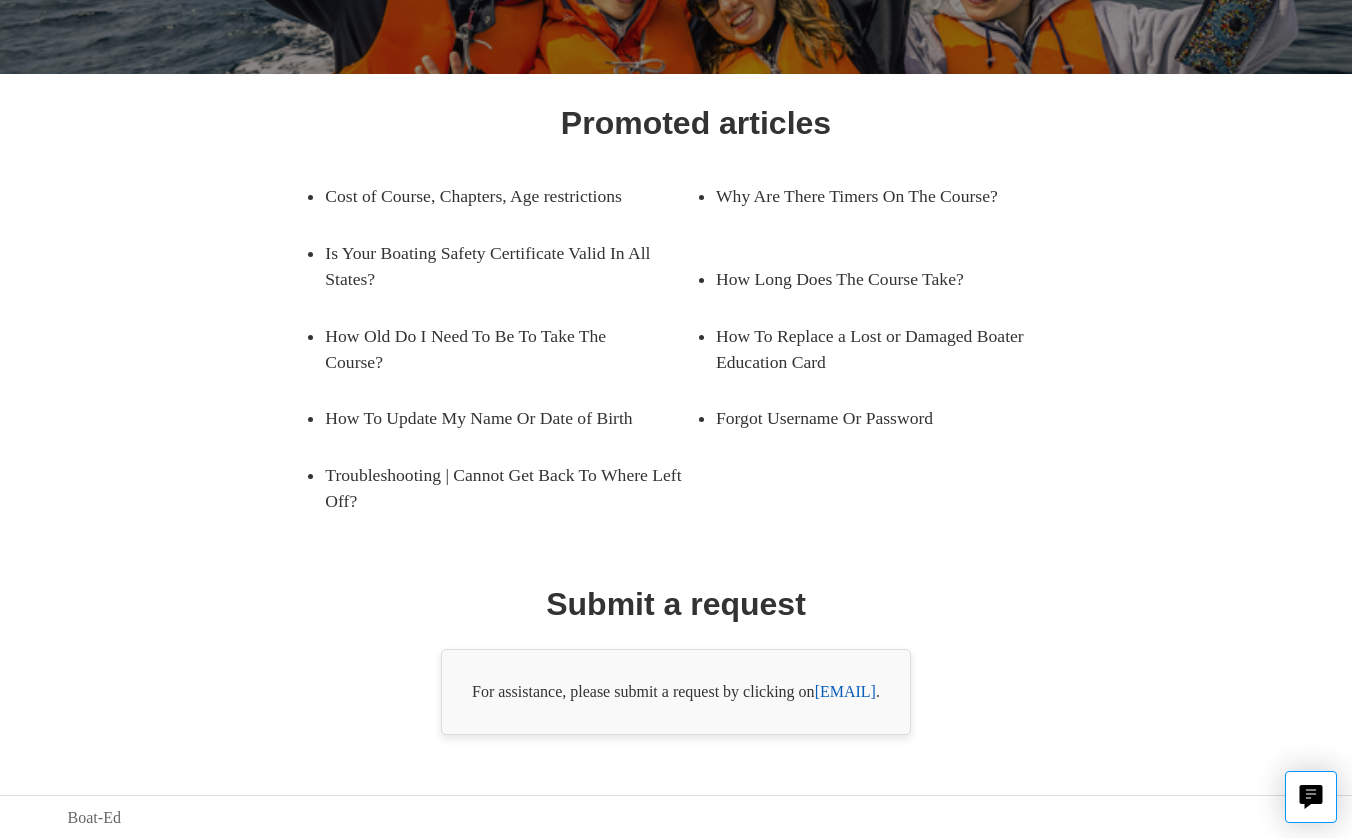 click on "support@boat-ed.com" at bounding box center (845, 691) 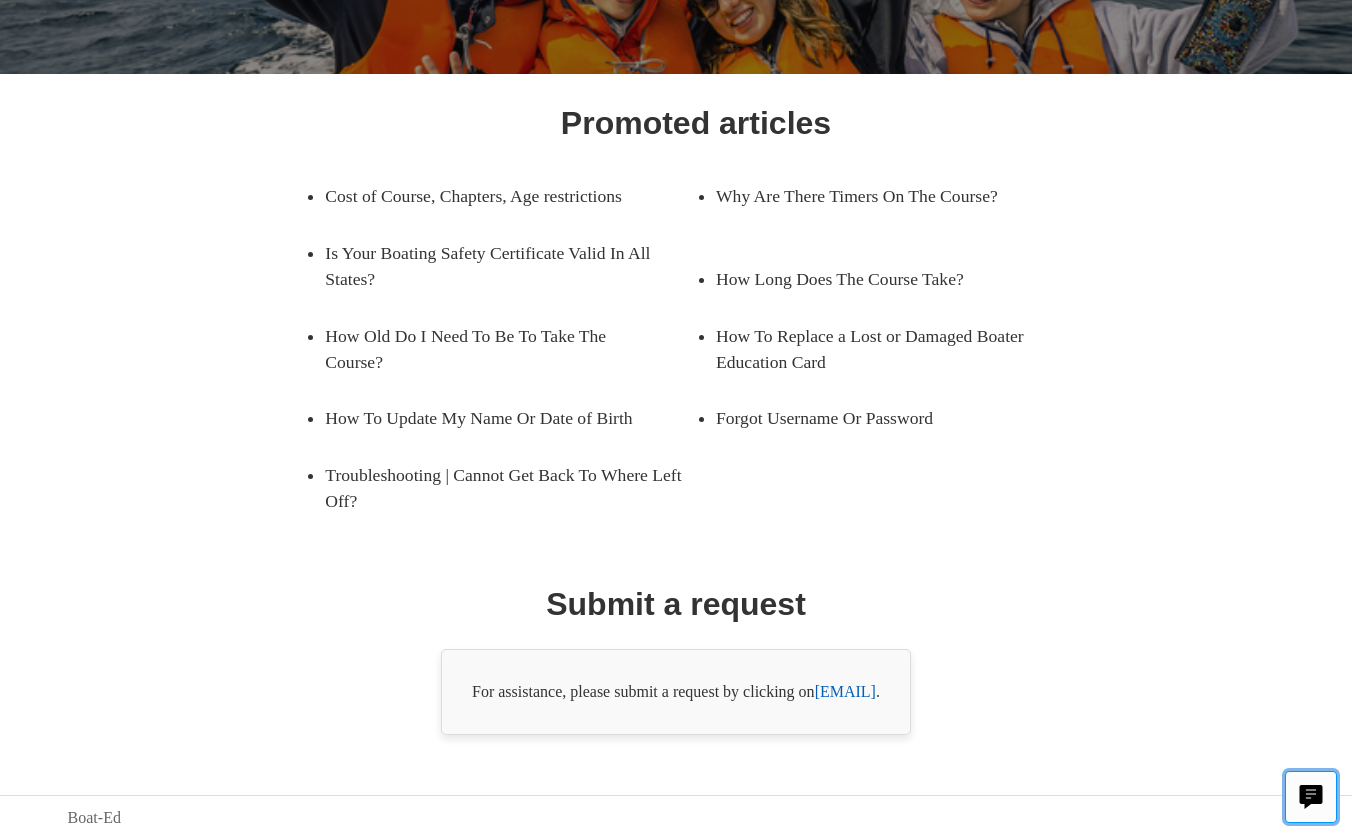 click 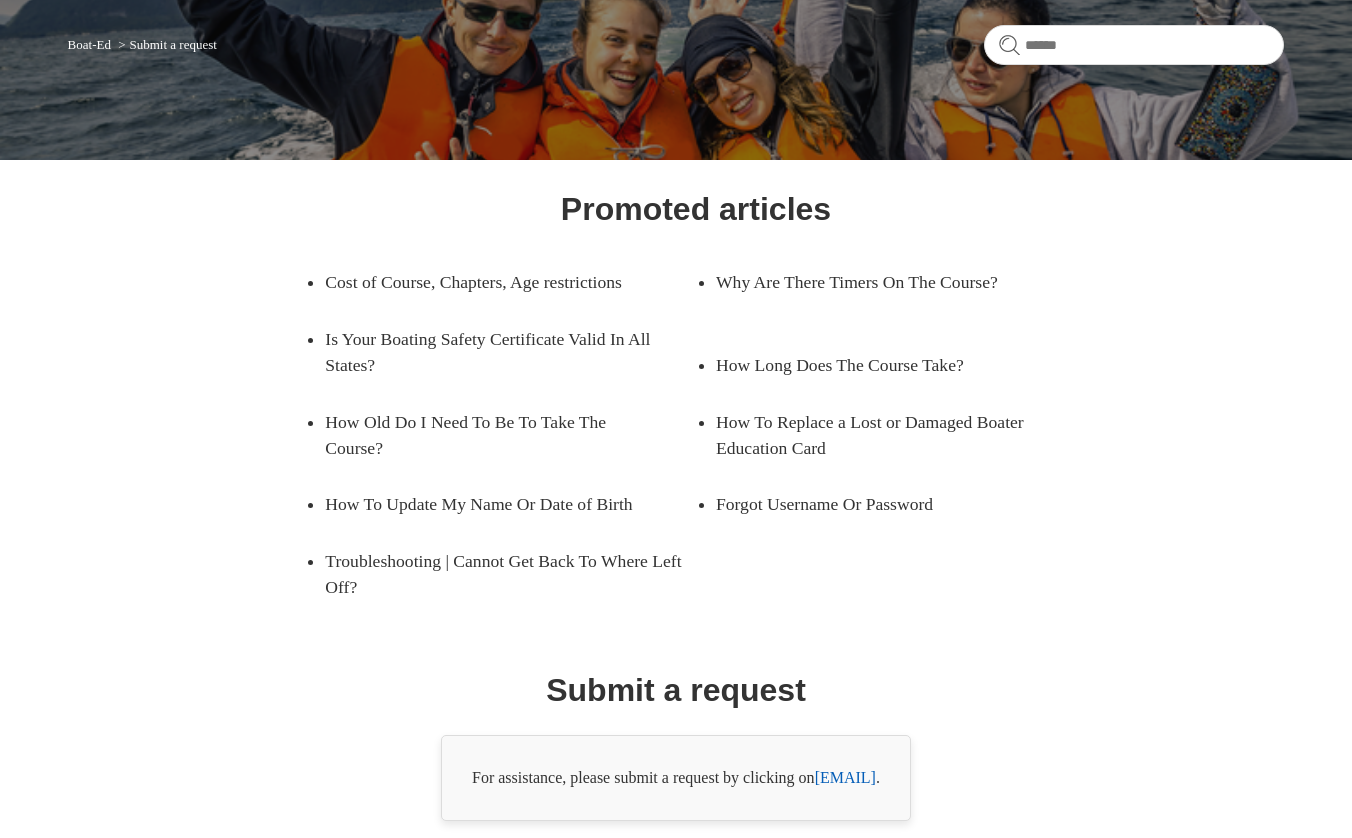 scroll, scrollTop: 0, scrollLeft: 0, axis: both 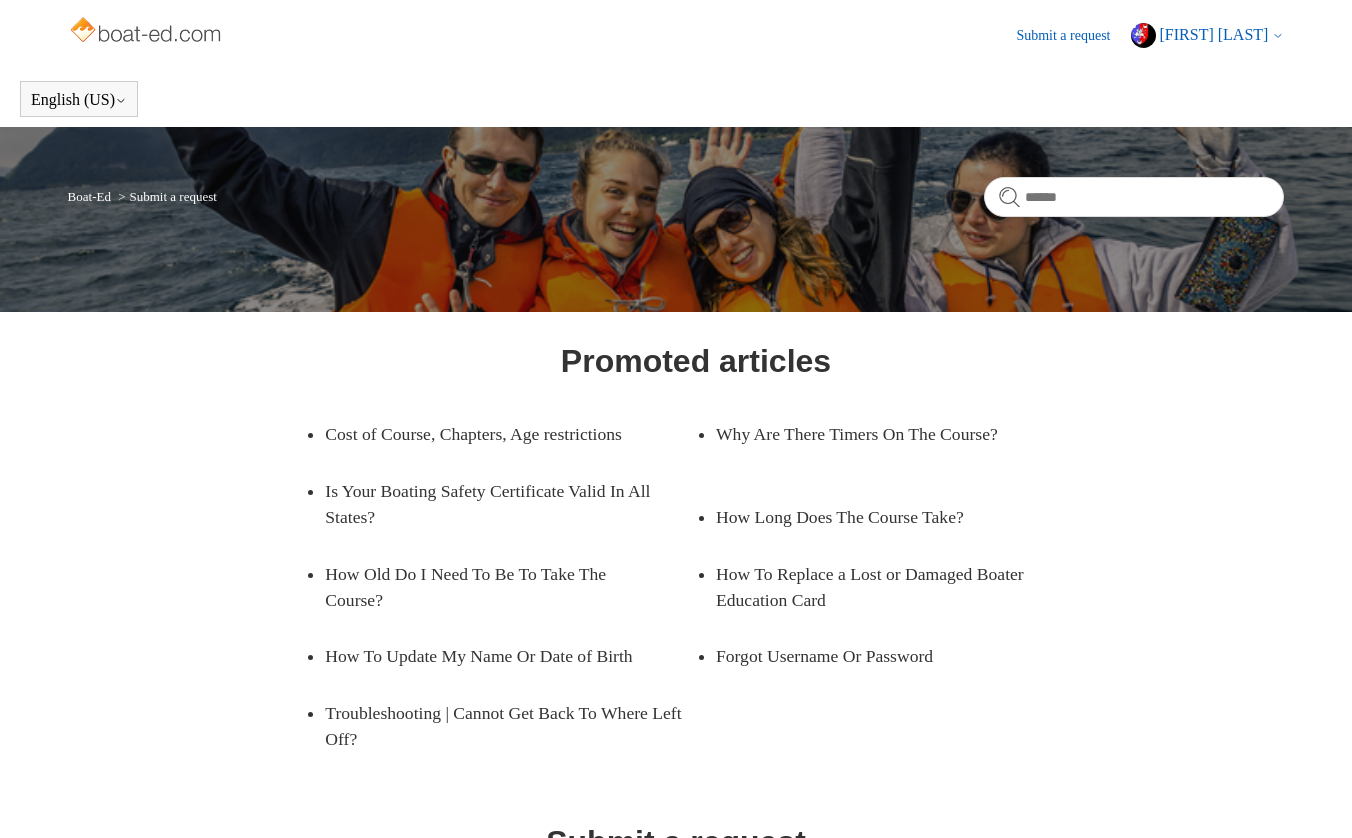 click on "[FIRST] [LAST]" at bounding box center (1222, 35) 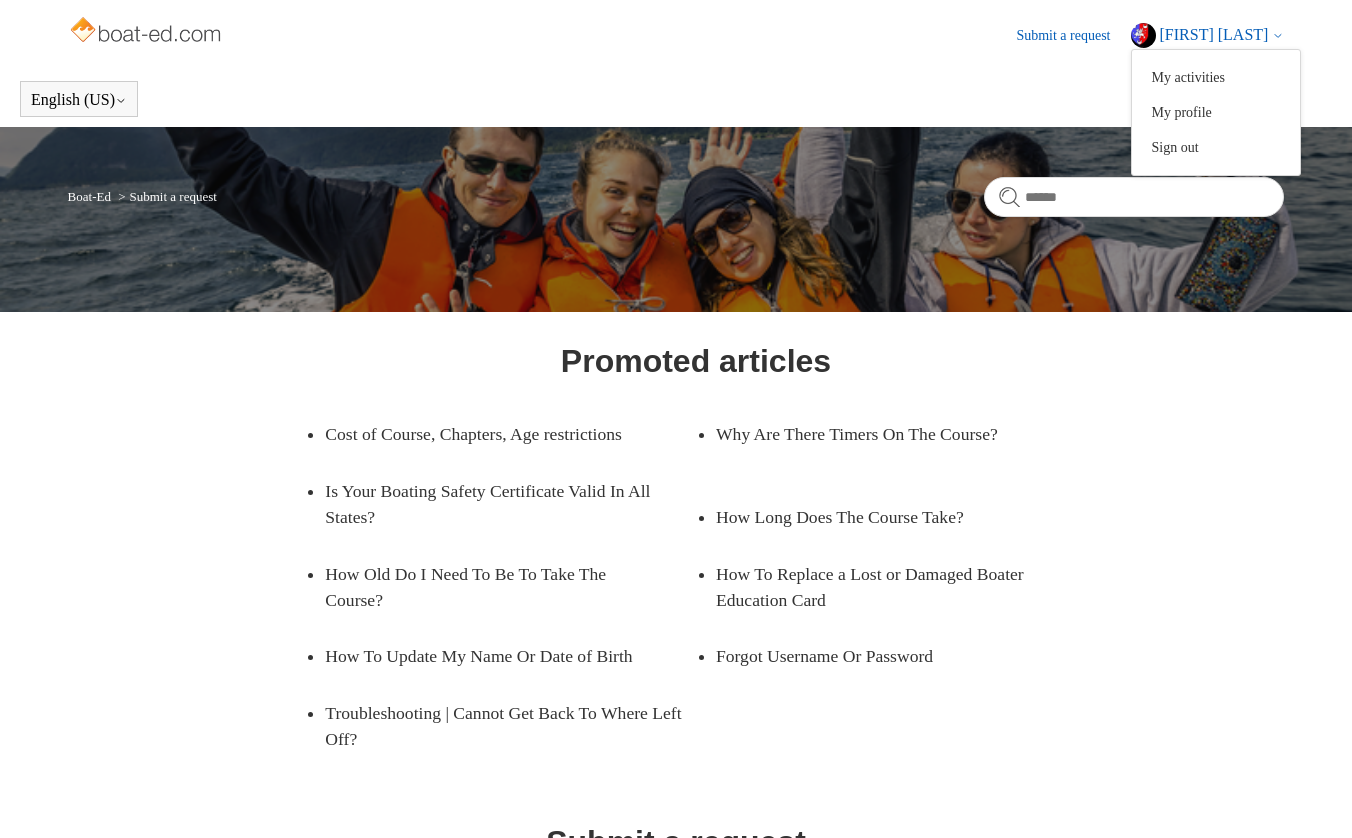 click on "My activities" at bounding box center [1216, 77] 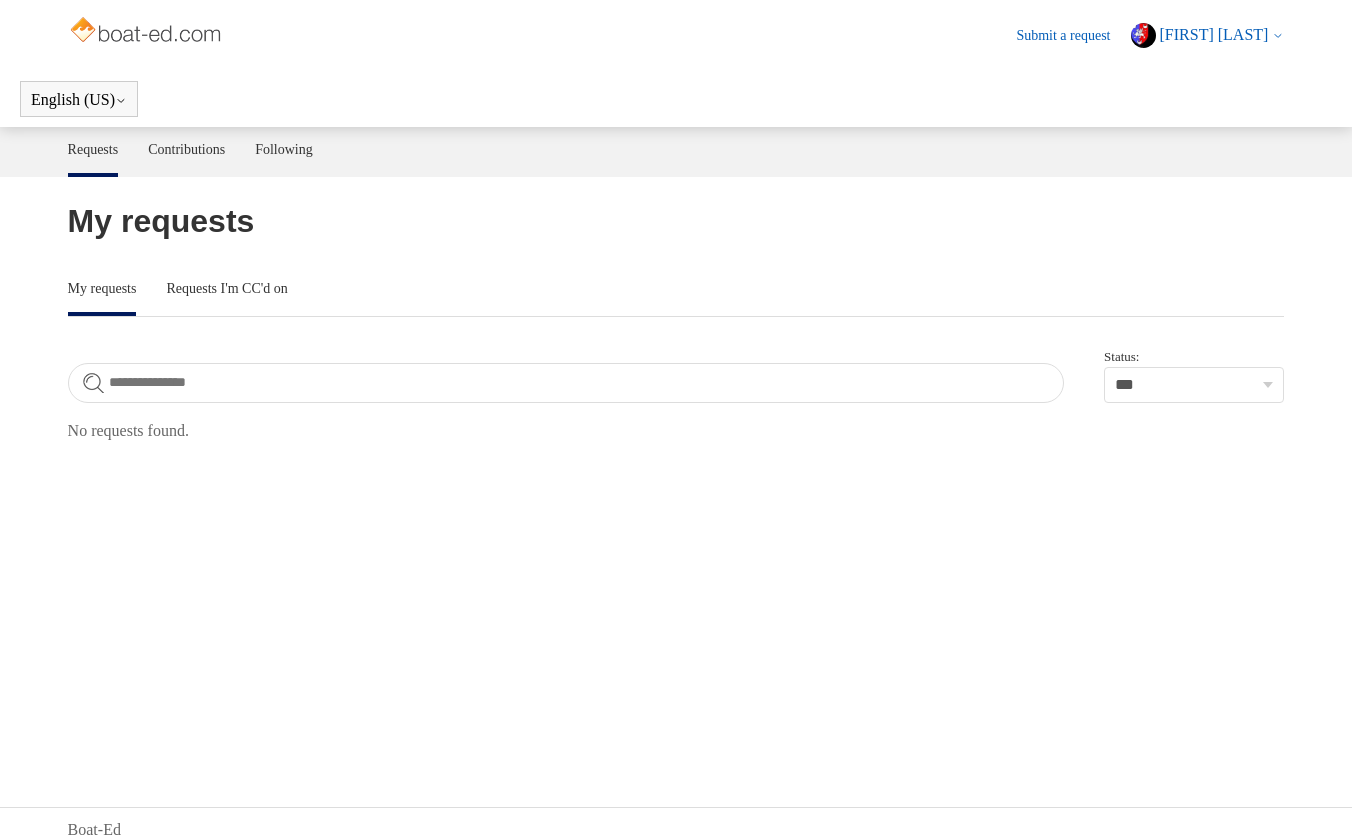 scroll, scrollTop: 0, scrollLeft: 0, axis: both 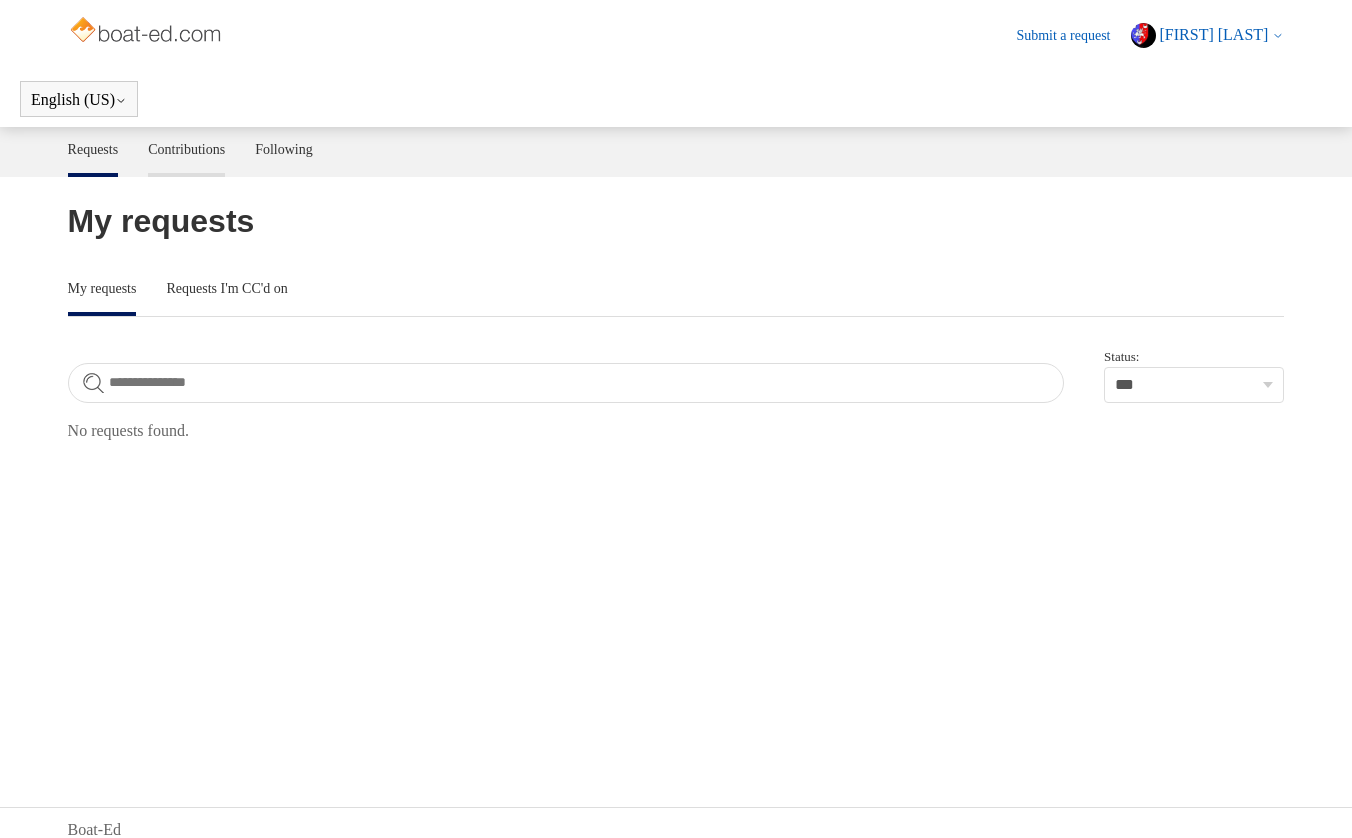 click on "Contributions" at bounding box center (186, 148) 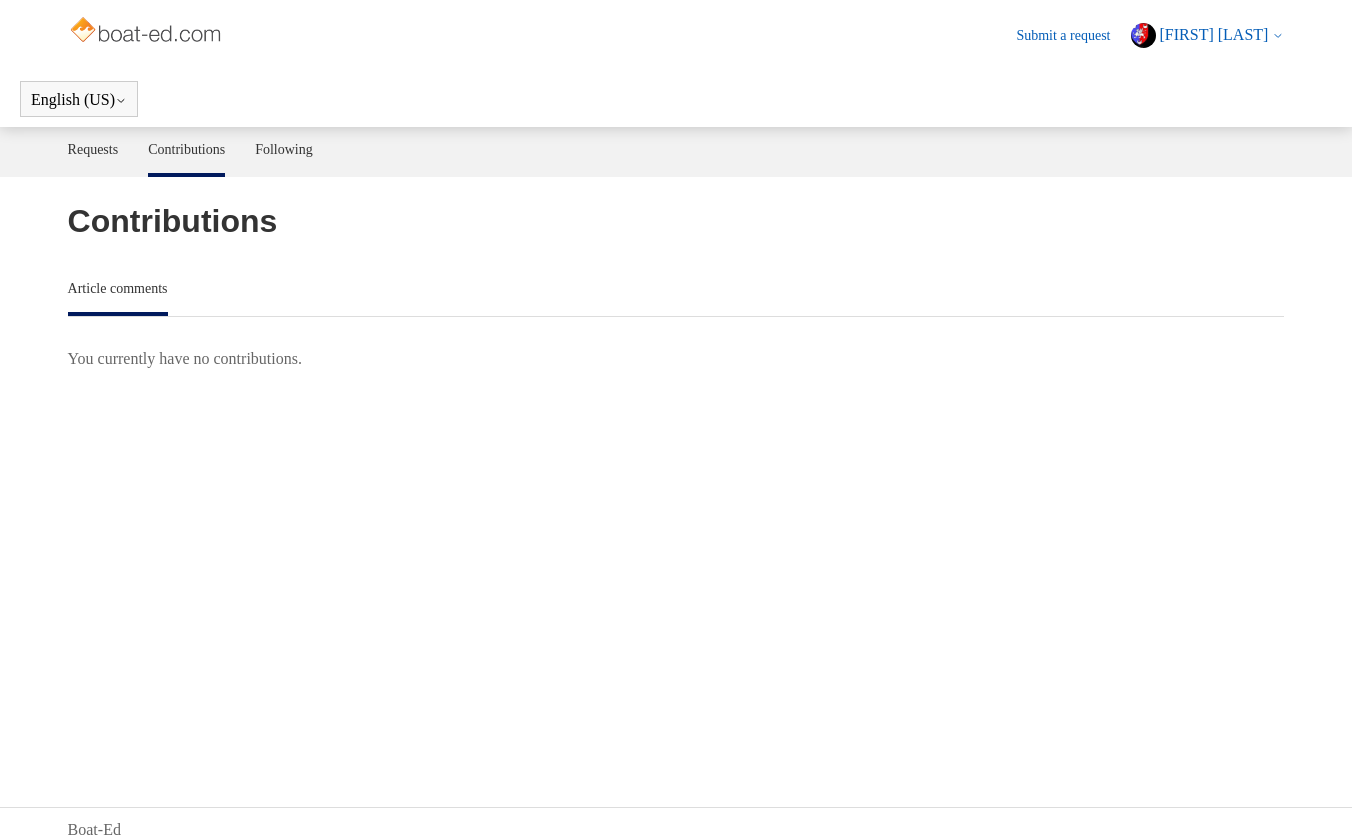 scroll, scrollTop: 0, scrollLeft: 0, axis: both 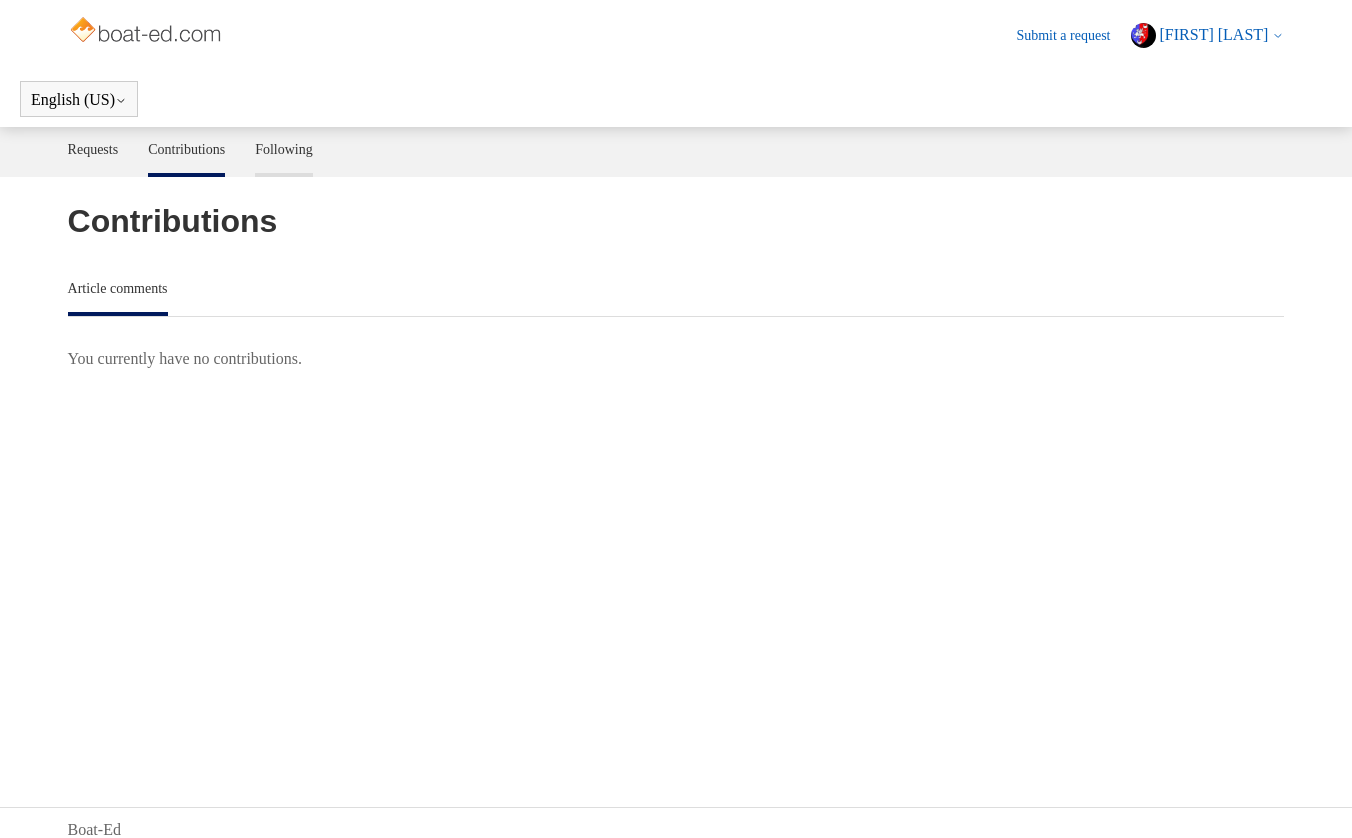 click on "Following" at bounding box center [284, 148] 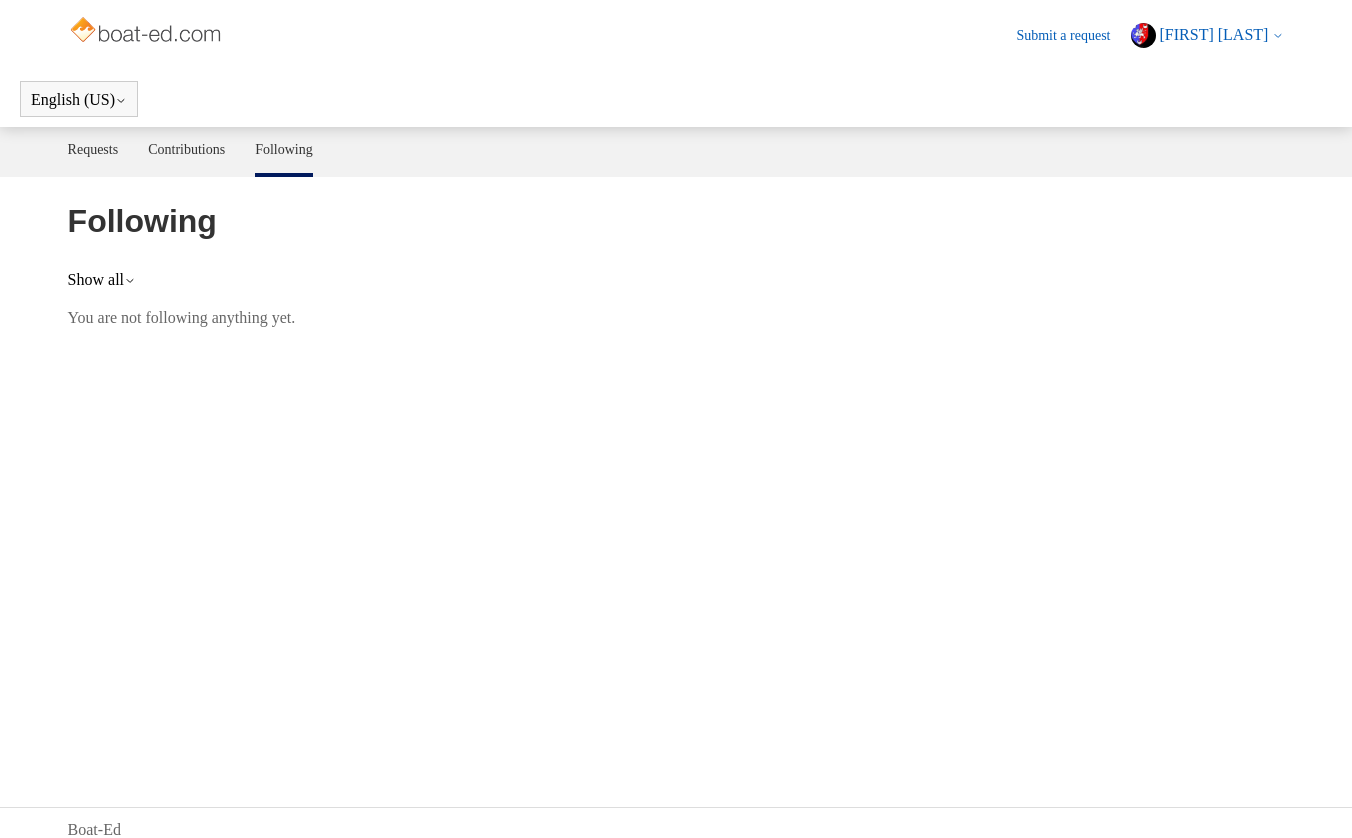 scroll, scrollTop: 0, scrollLeft: 0, axis: both 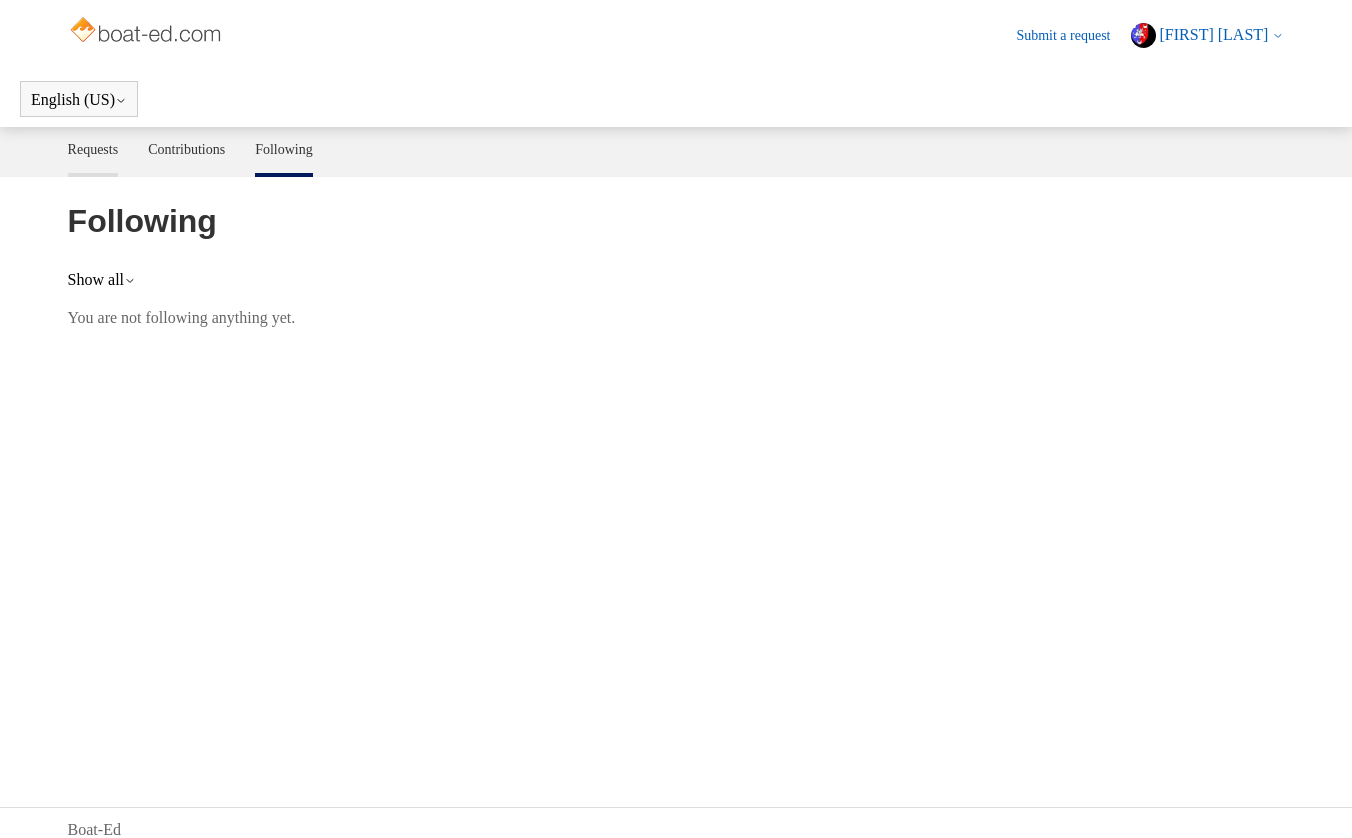 click on "Requests" at bounding box center (93, 148) 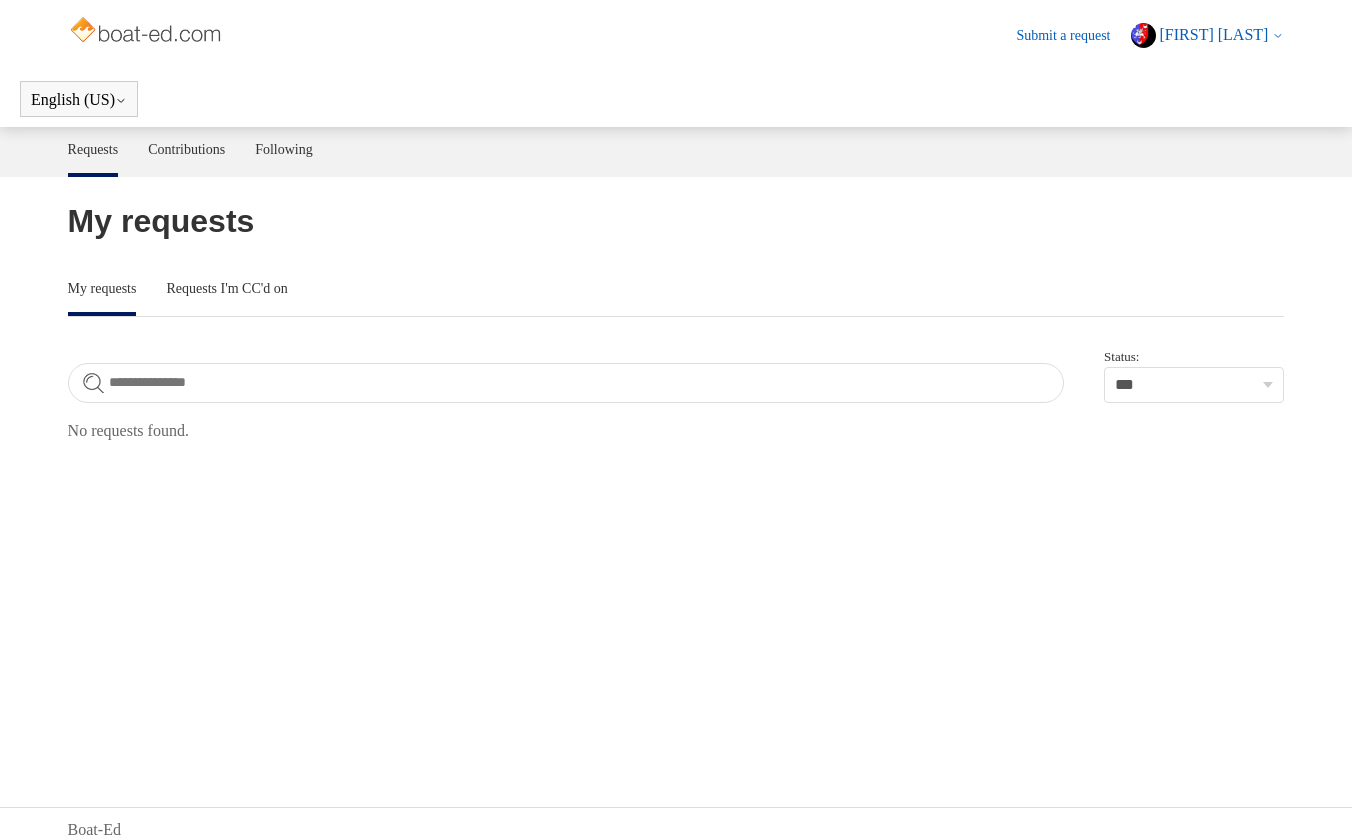 scroll, scrollTop: 0, scrollLeft: 0, axis: both 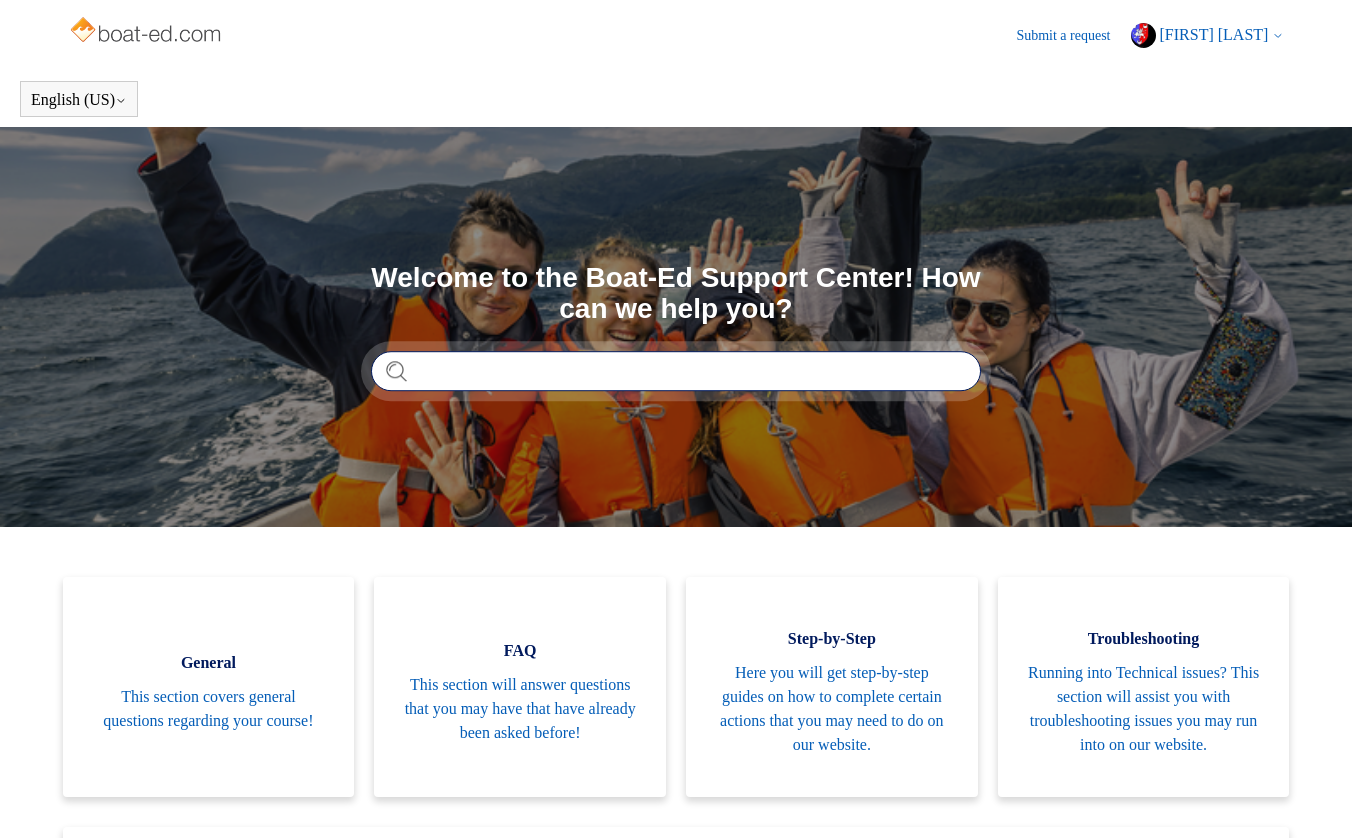 click at bounding box center [676, 371] 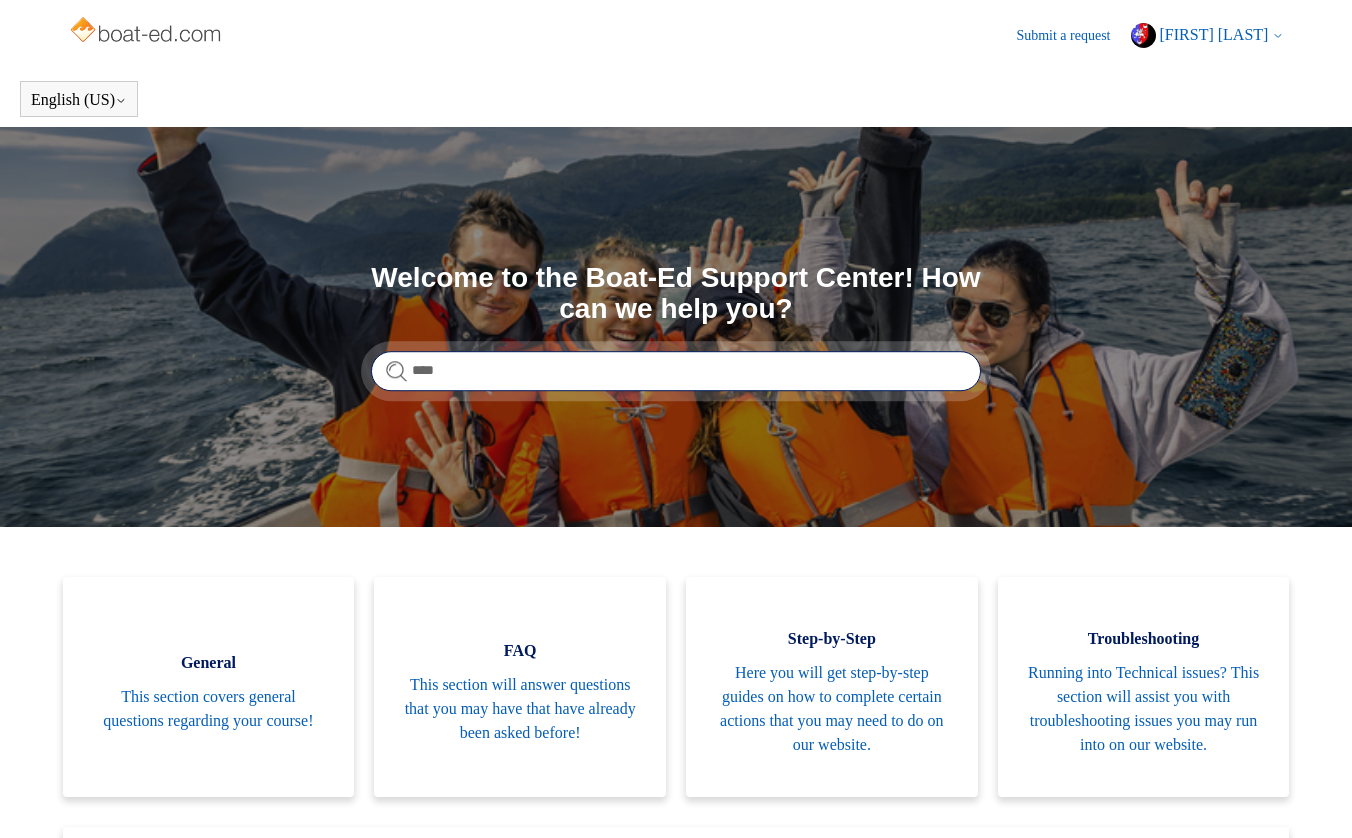 type on "*****" 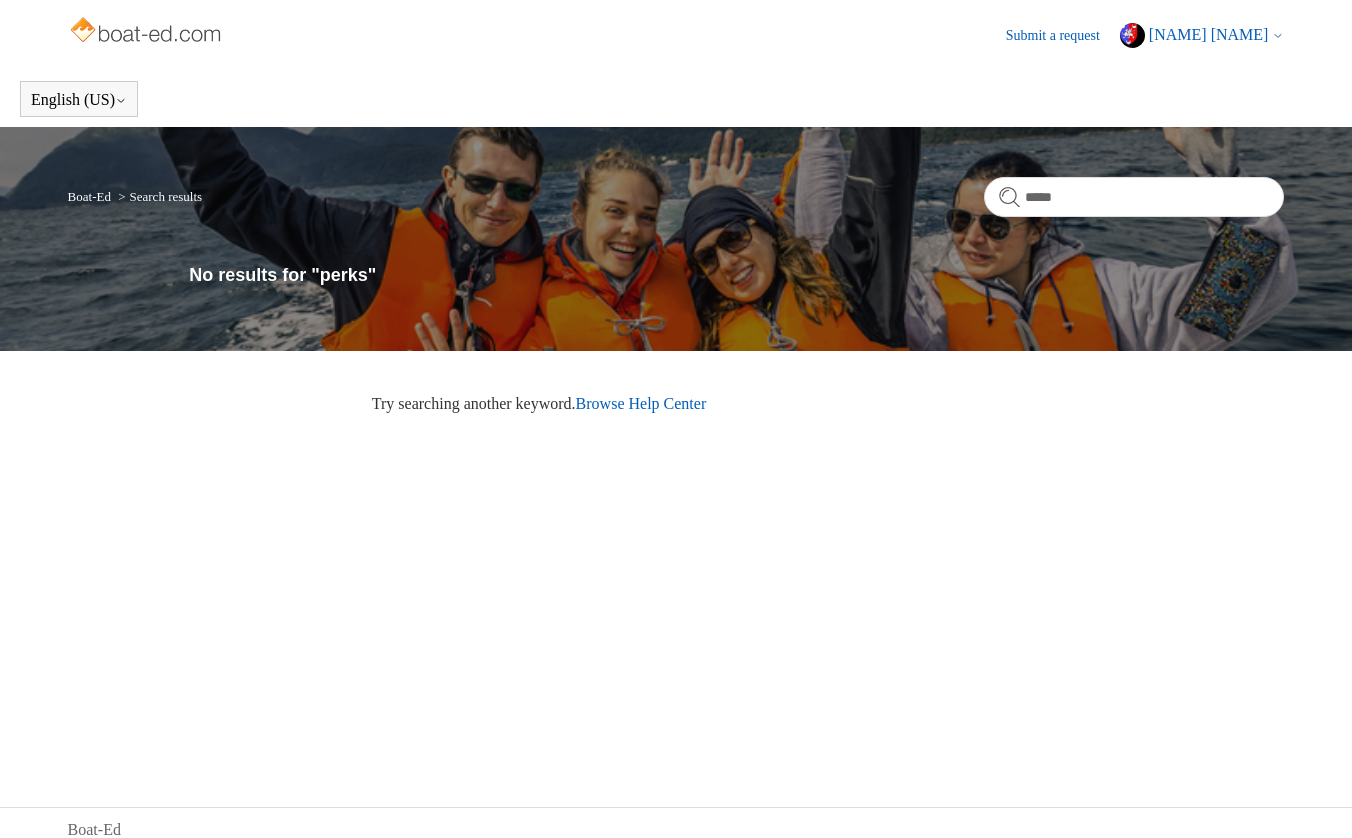 scroll, scrollTop: 0, scrollLeft: 0, axis: both 